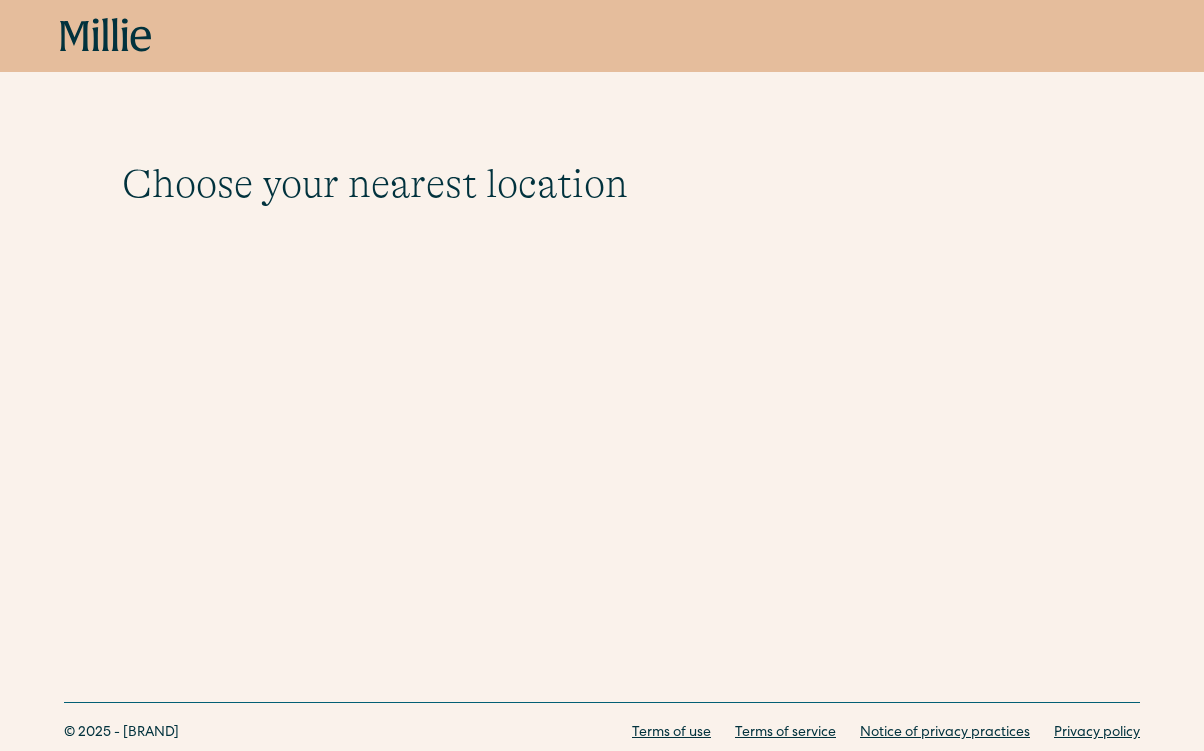 scroll, scrollTop: 0, scrollLeft: 0, axis: both 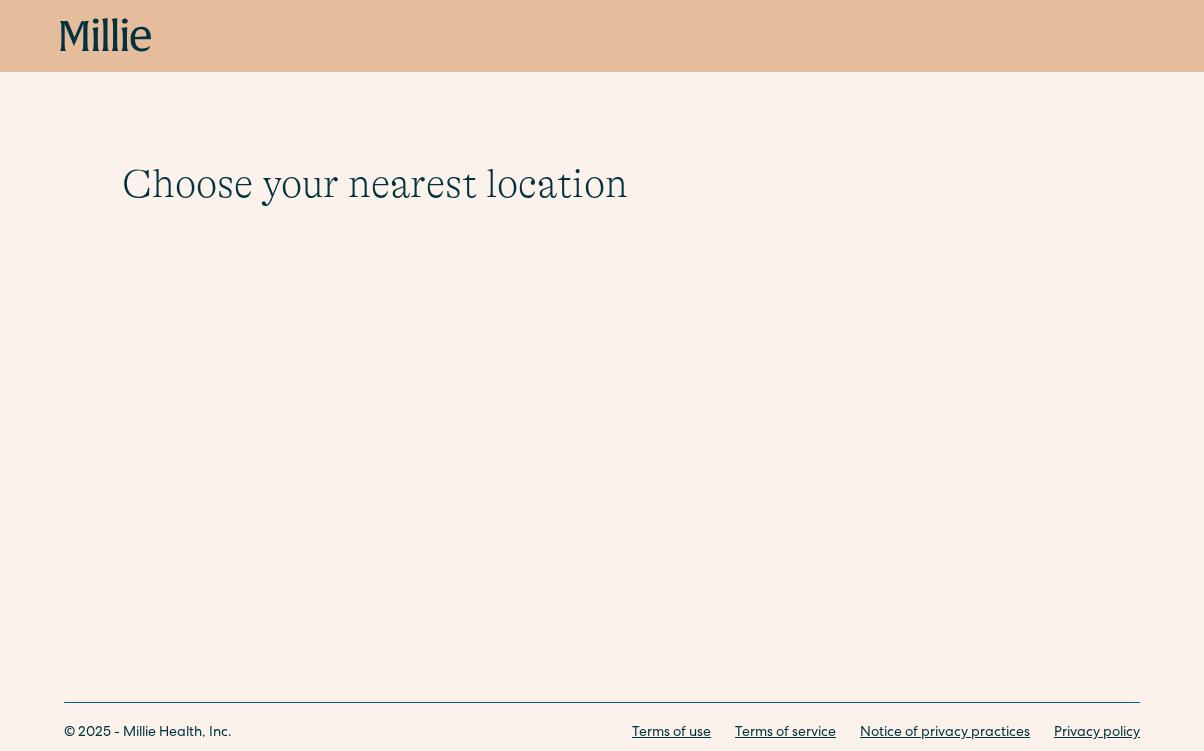 click at bounding box center (115, 34) 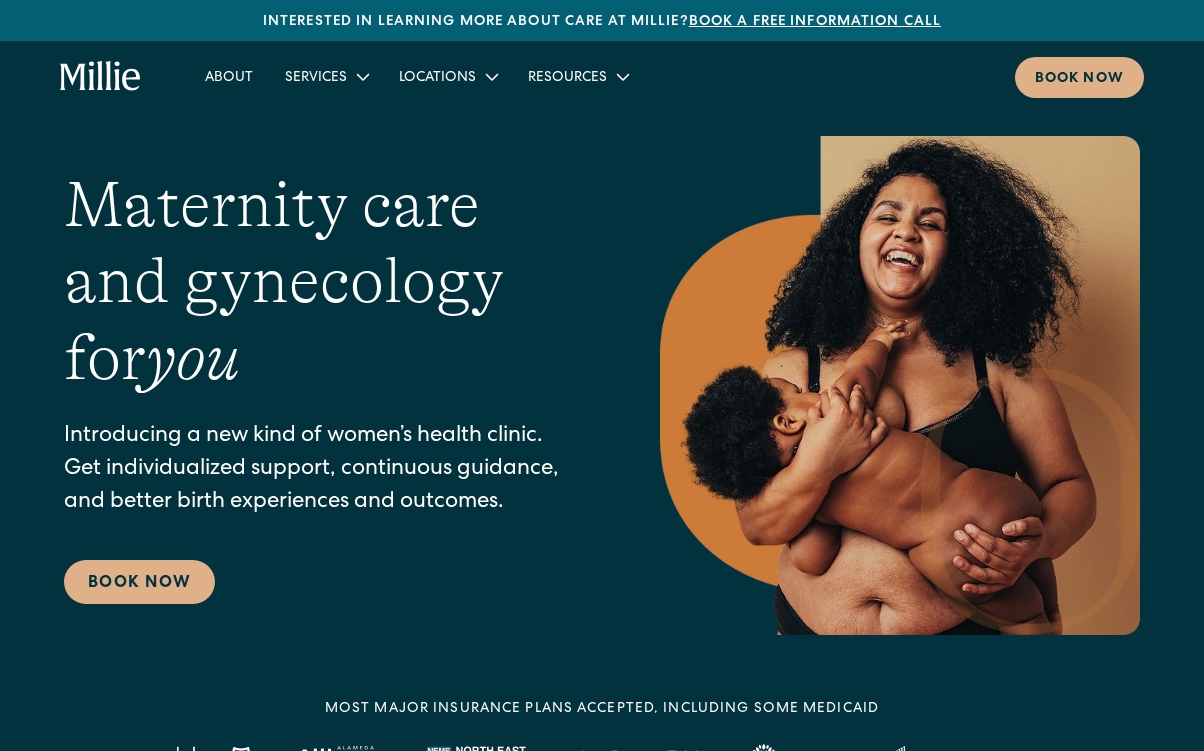 scroll, scrollTop: 0, scrollLeft: 0, axis: both 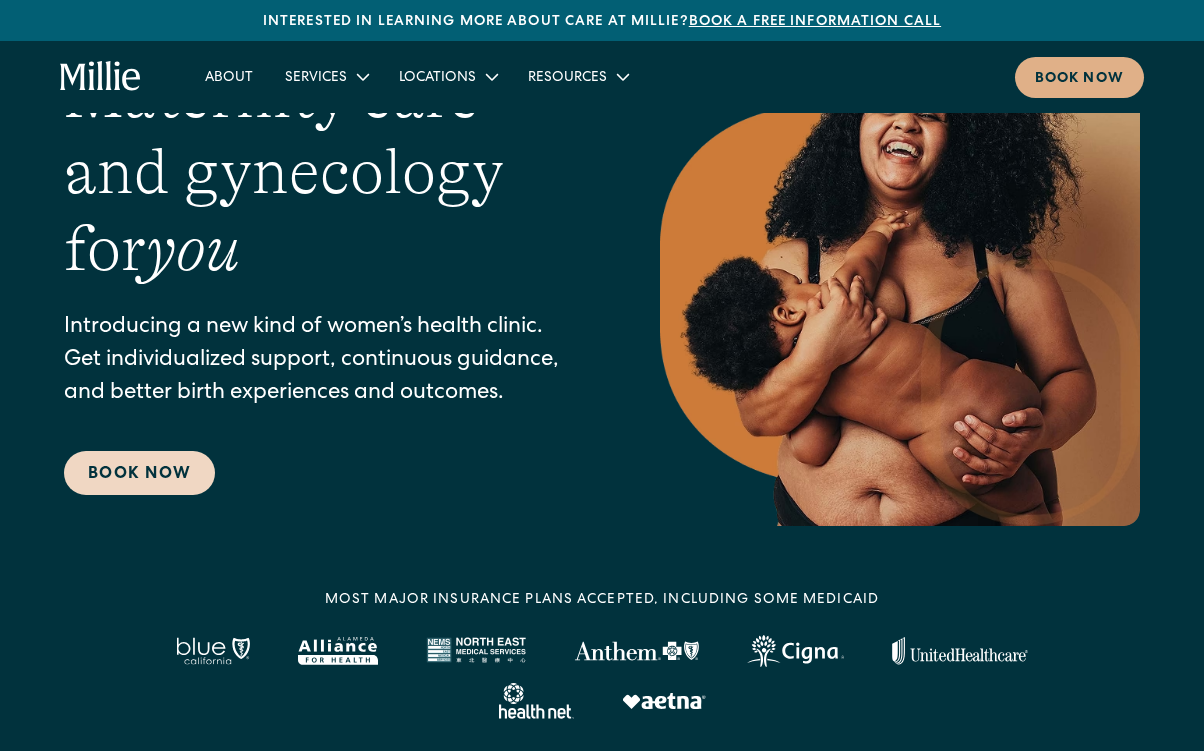 click on "Book Now" at bounding box center (139, 473) 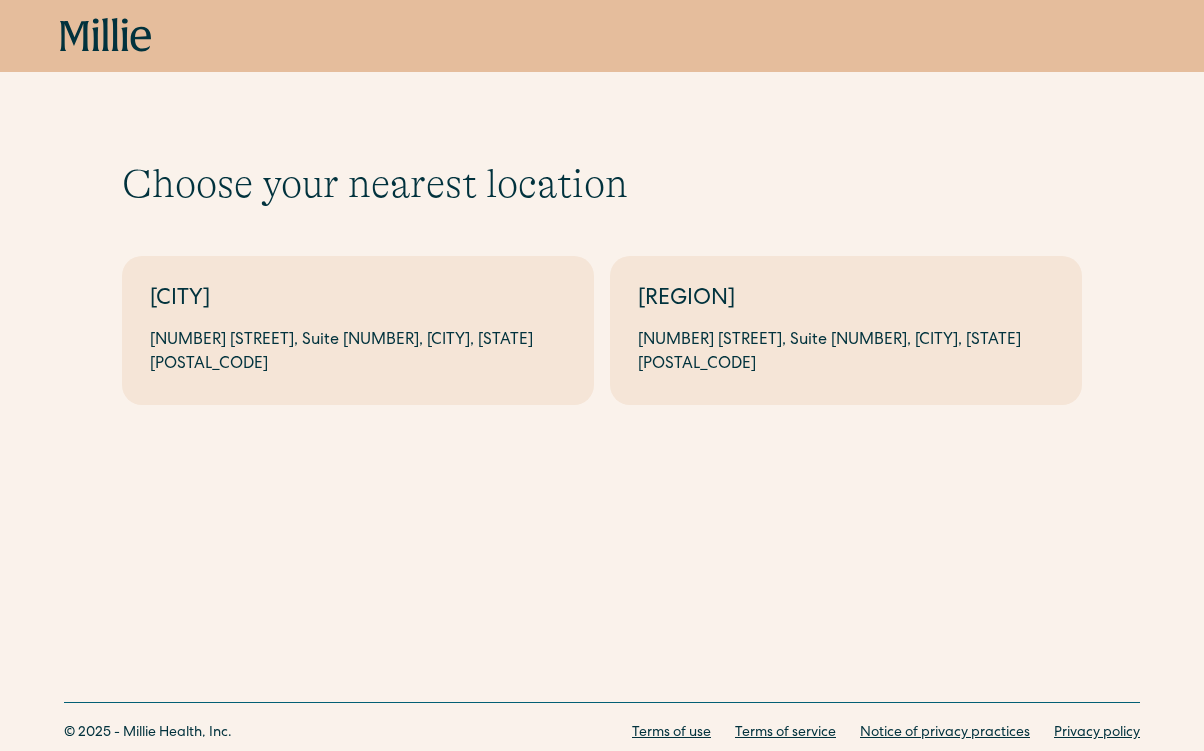 scroll, scrollTop: 0, scrollLeft: 0, axis: both 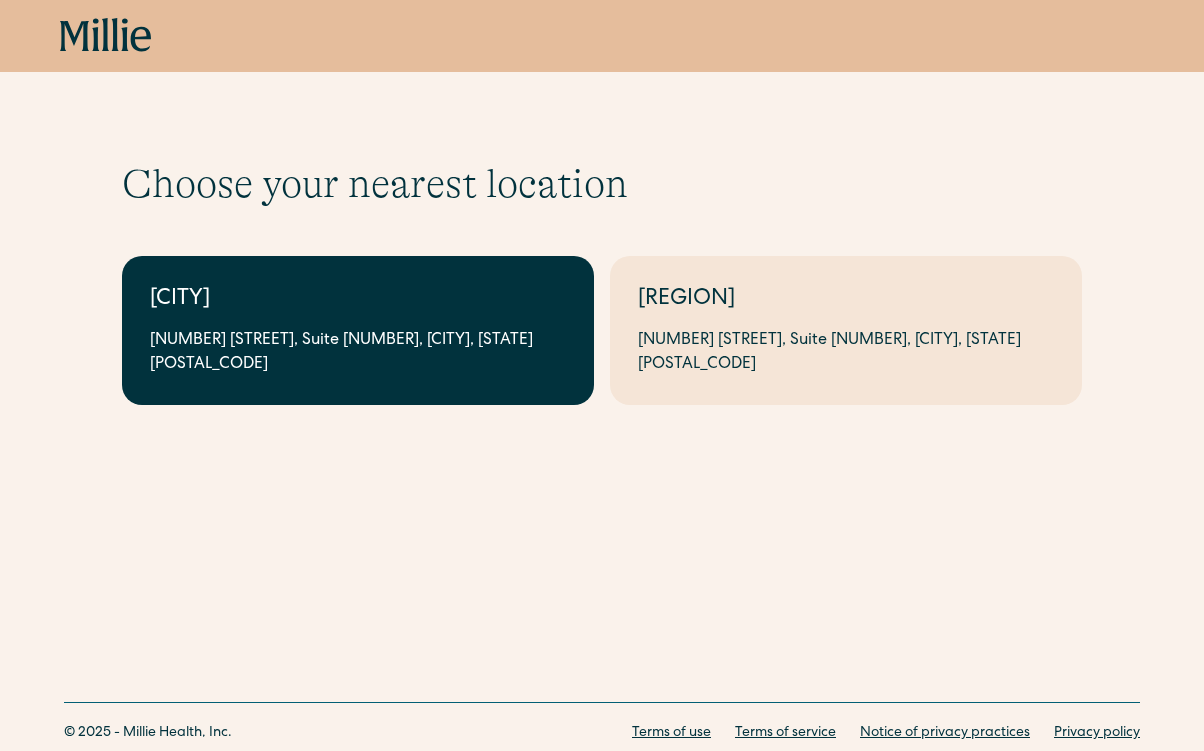 click on "[NUMBER] [STREET], Suite [NUMBER], [CITY], [STATE] [POSTAL_CODE]" at bounding box center [358, 353] 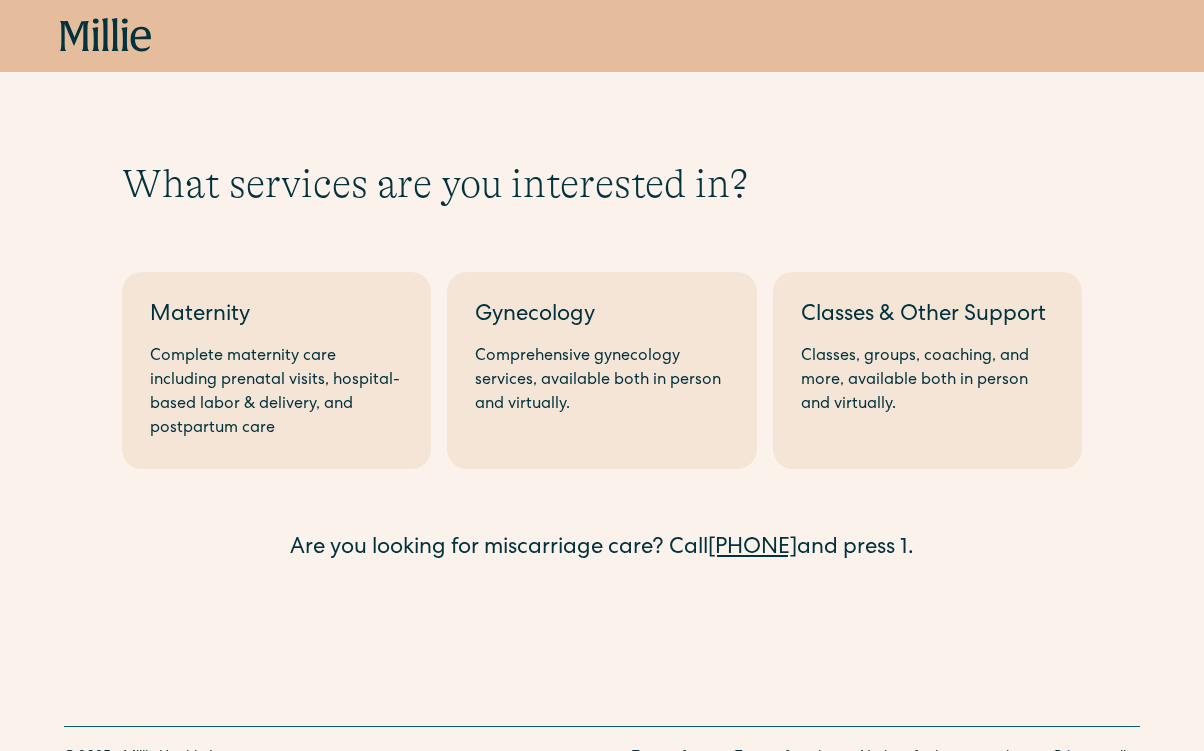 scroll, scrollTop: 0, scrollLeft: 0, axis: both 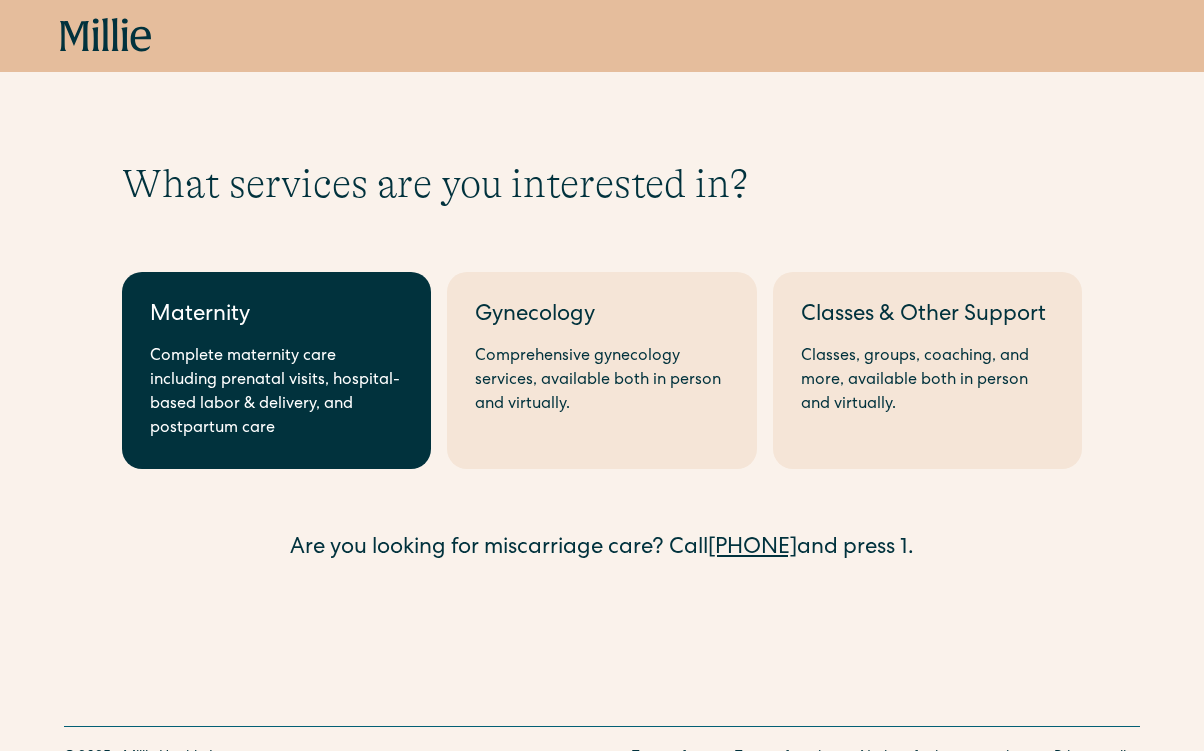 click on "Complete maternity care including prenatal visits, hospital-based labor & delivery, and postpartum care" at bounding box center (276, 393) 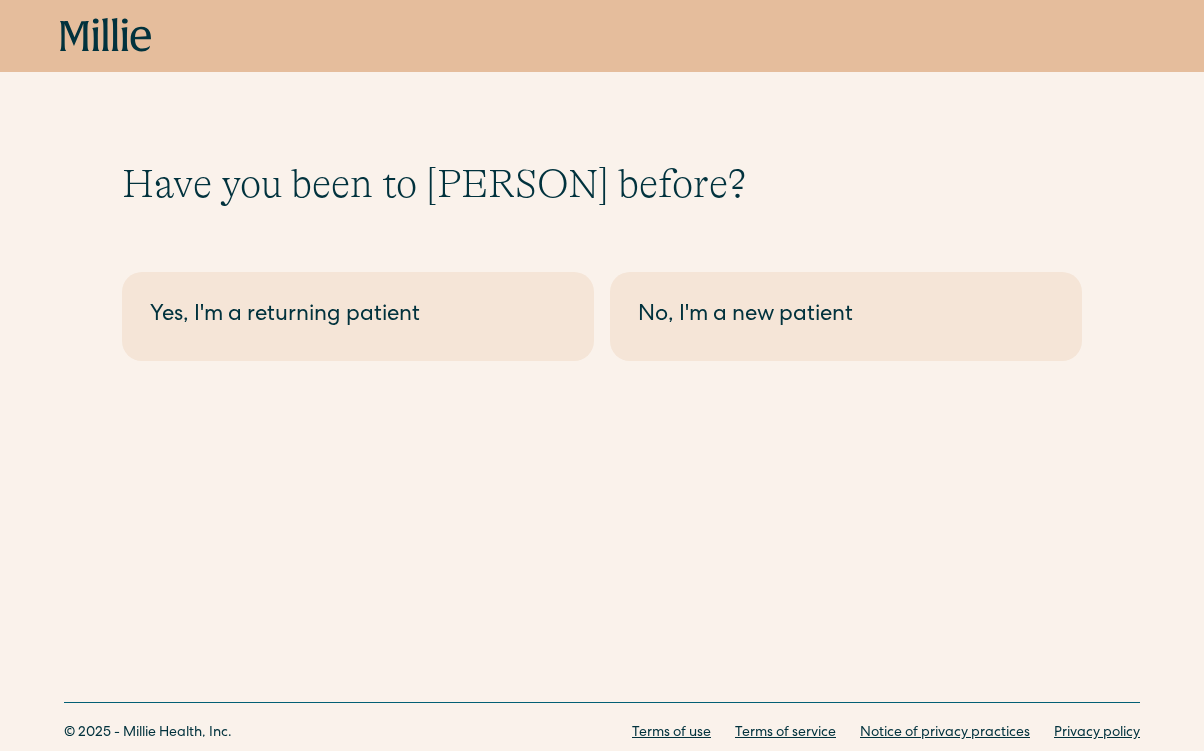 scroll, scrollTop: 0, scrollLeft: 0, axis: both 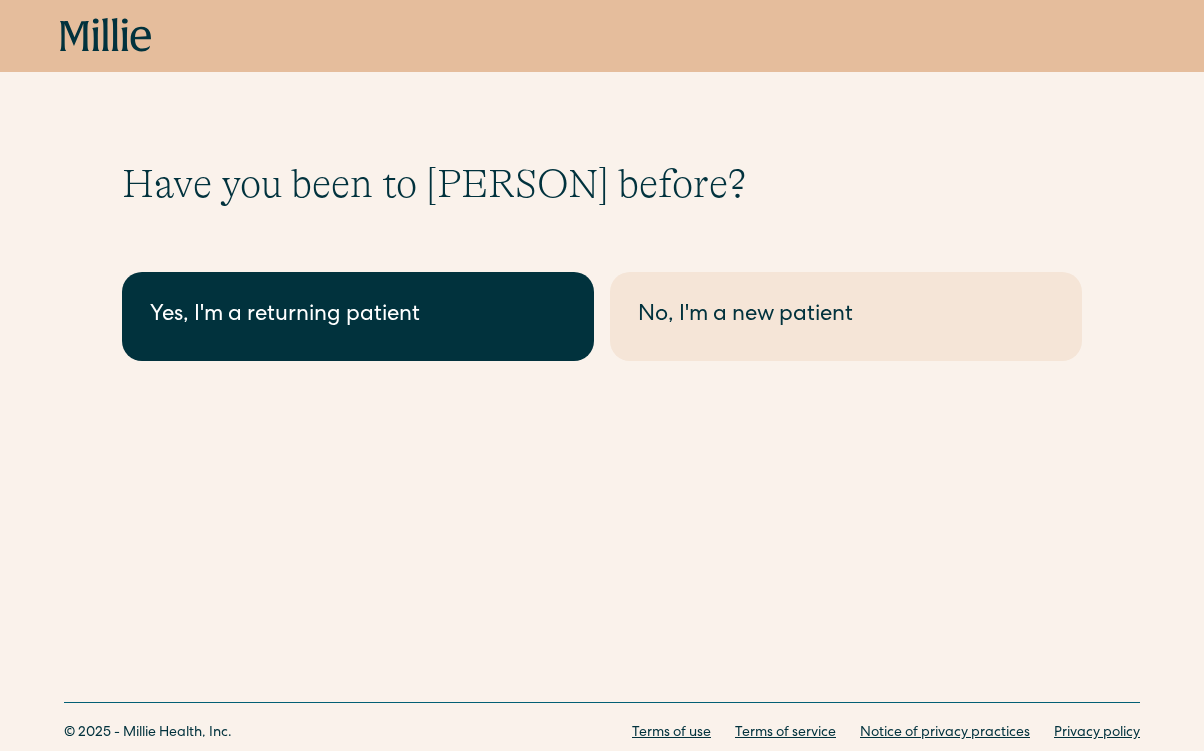 click on "Yes, I'm a returning patient" at bounding box center [358, 316] 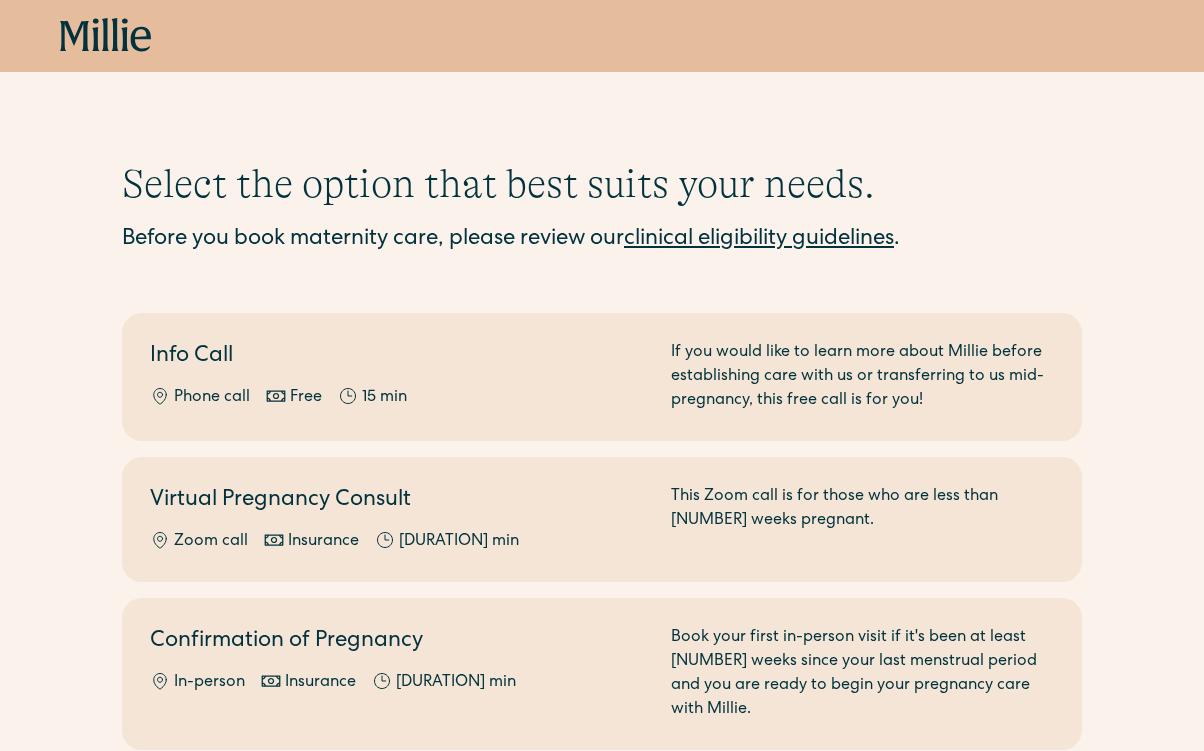 scroll, scrollTop: 0, scrollLeft: 0, axis: both 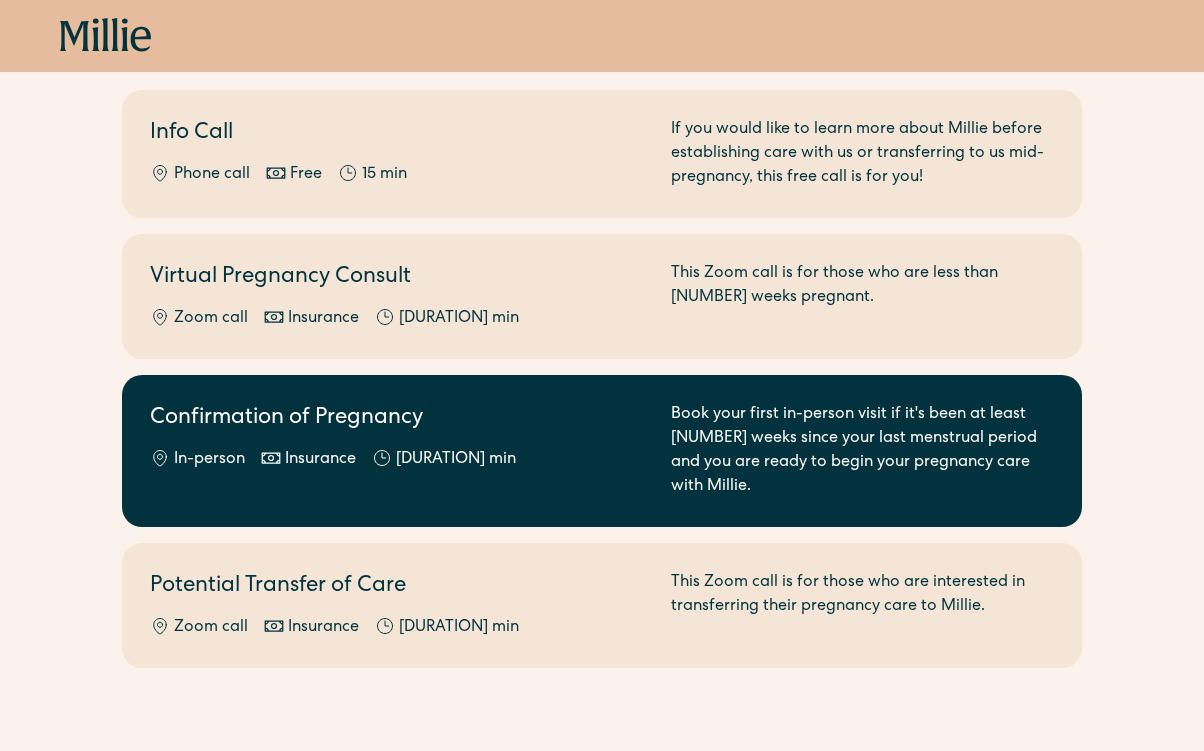 click on "In-person Insurance [DURATION] min" at bounding box center [0, 0] 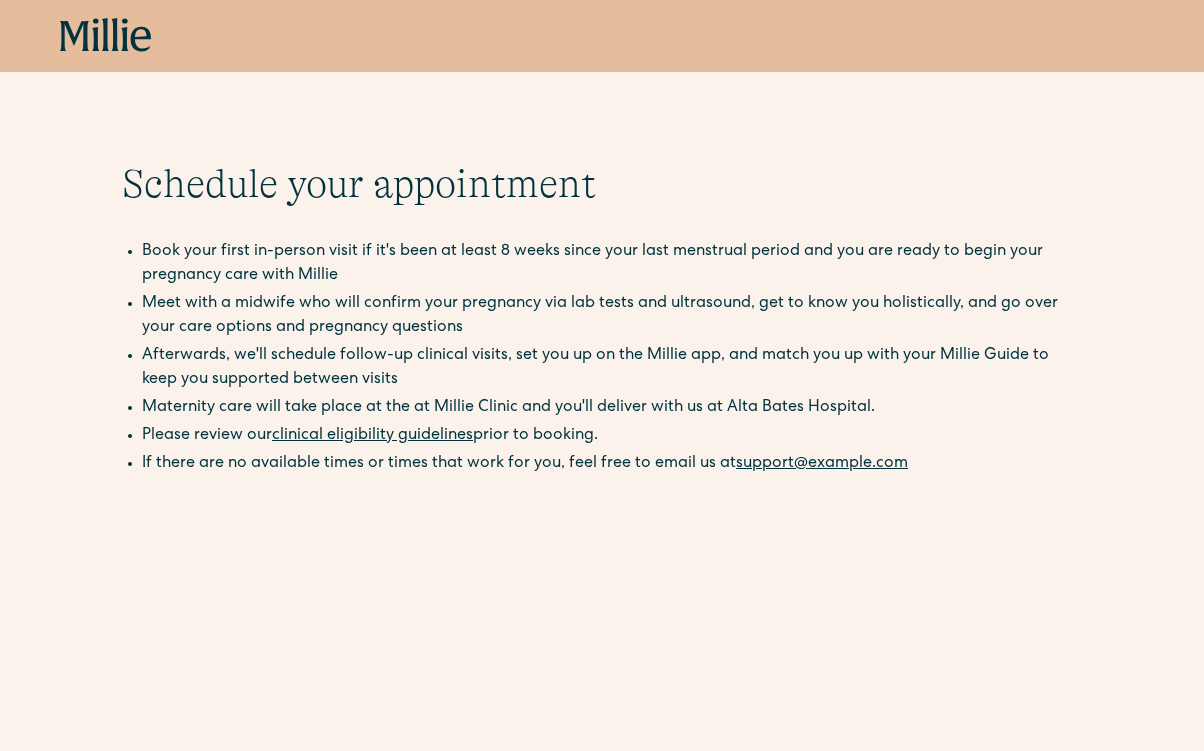 scroll, scrollTop: 0, scrollLeft: 0, axis: both 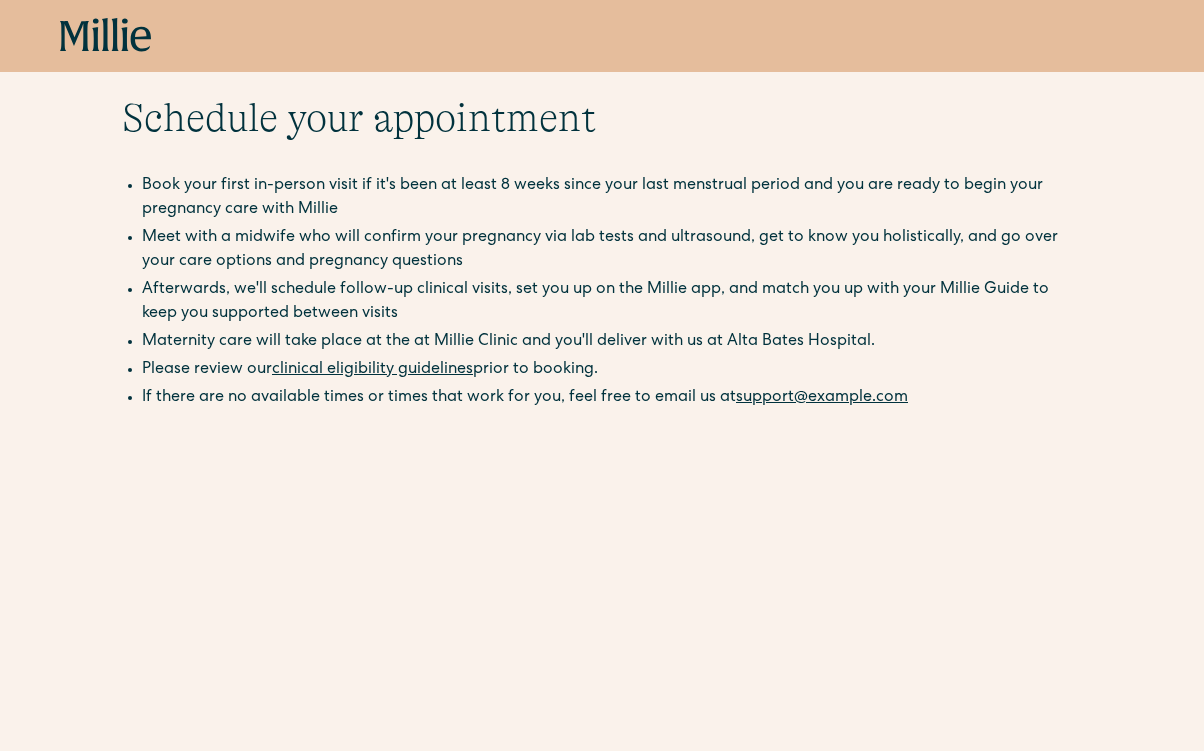 click on "clinical eligibility guidelines" at bounding box center [372, 370] 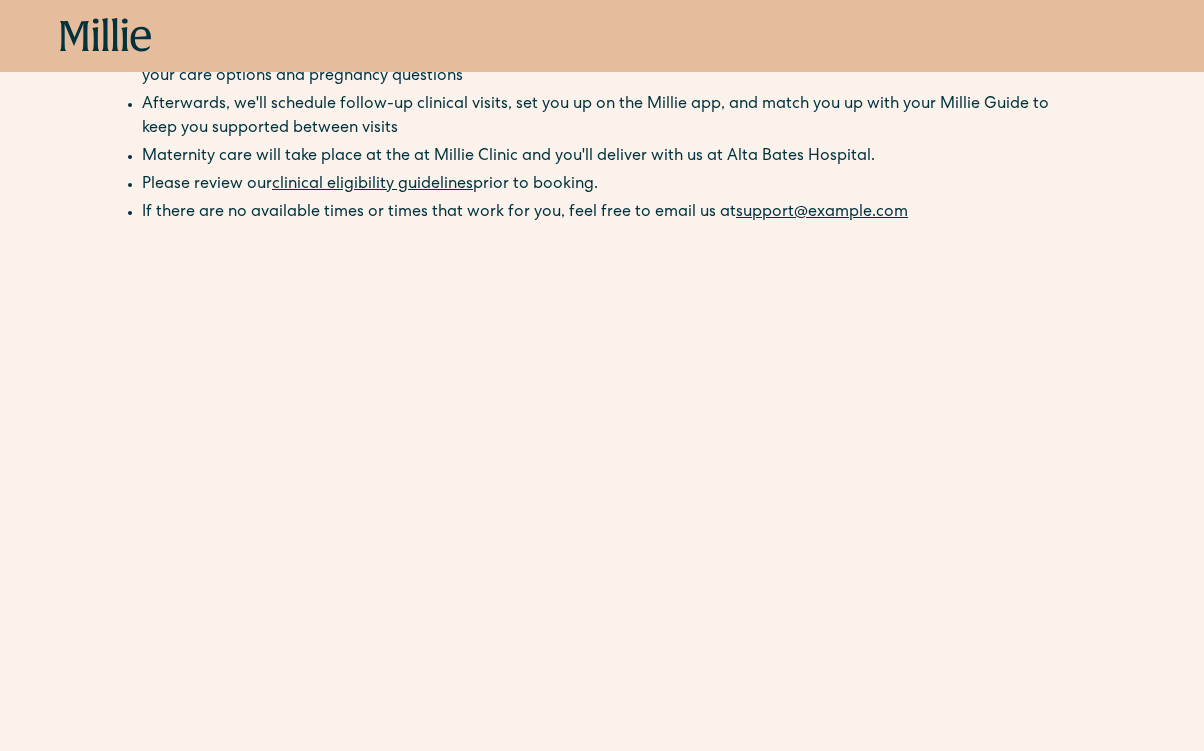 scroll, scrollTop: 271, scrollLeft: 0, axis: vertical 